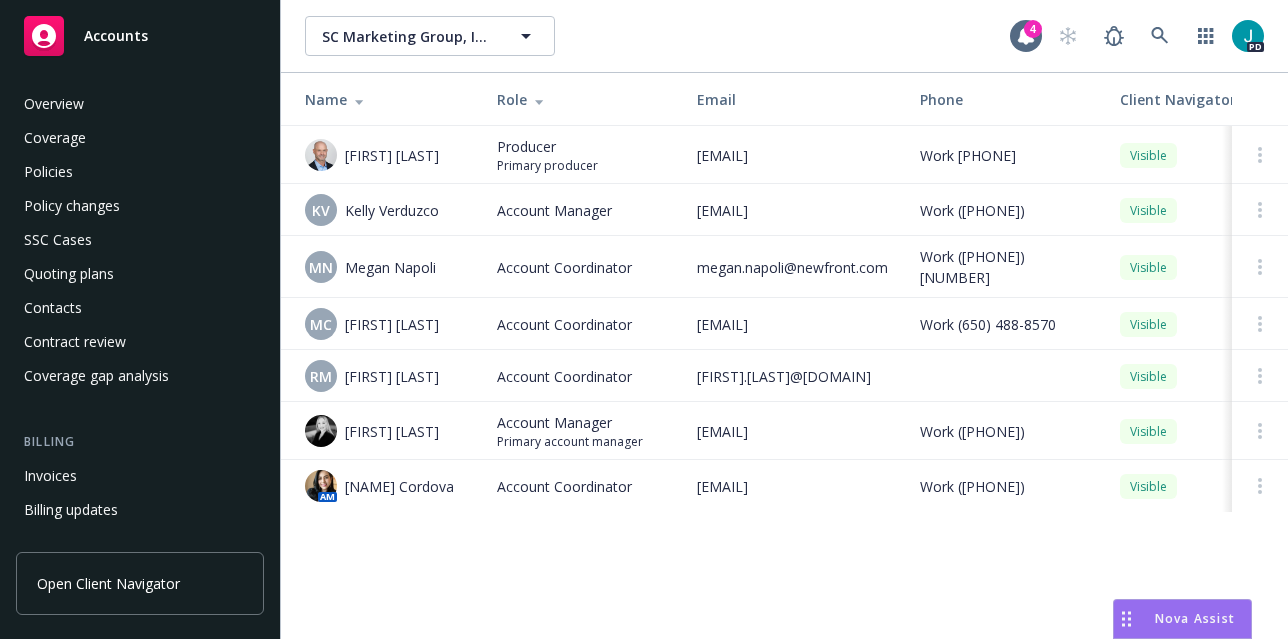 scroll, scrollTop: 0, scrollLeft: 0, axis: both 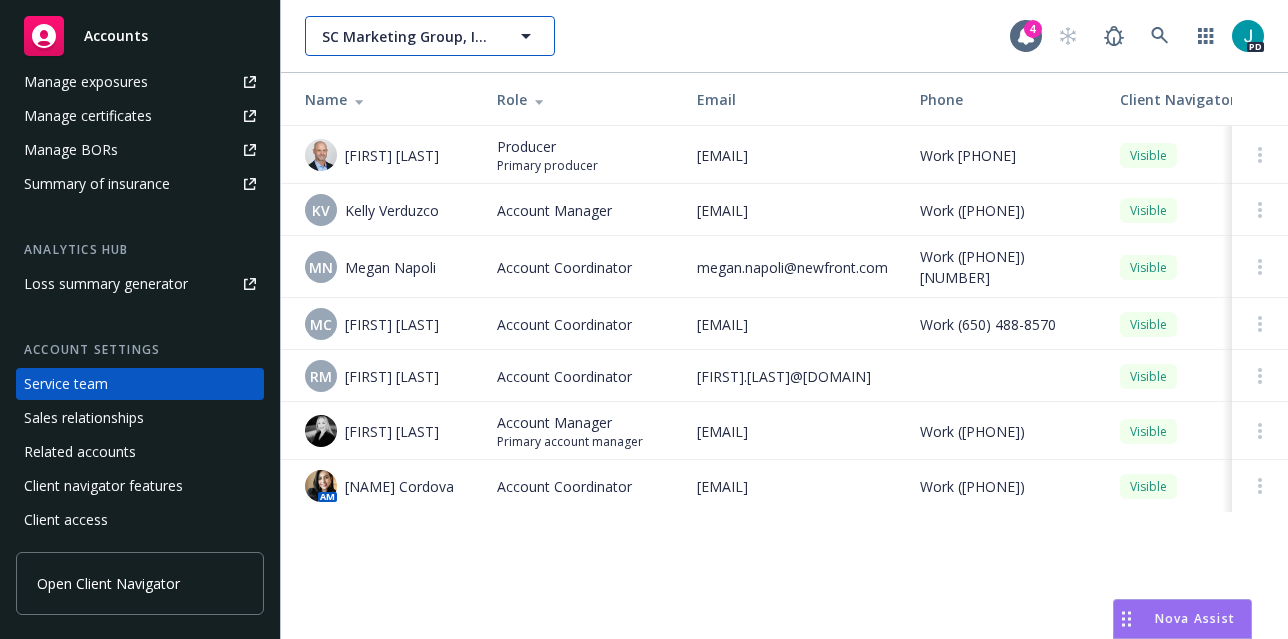 click on "SC Marketing Group, Inc." at bounding box center [408, 36] 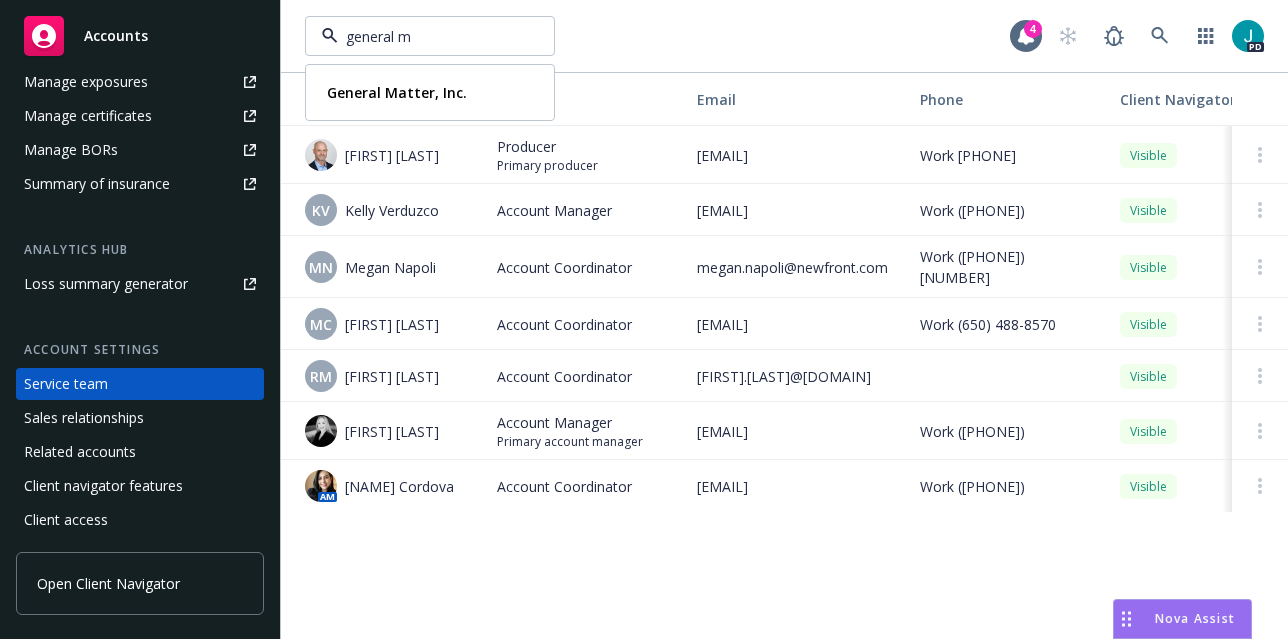 type on "general ma" 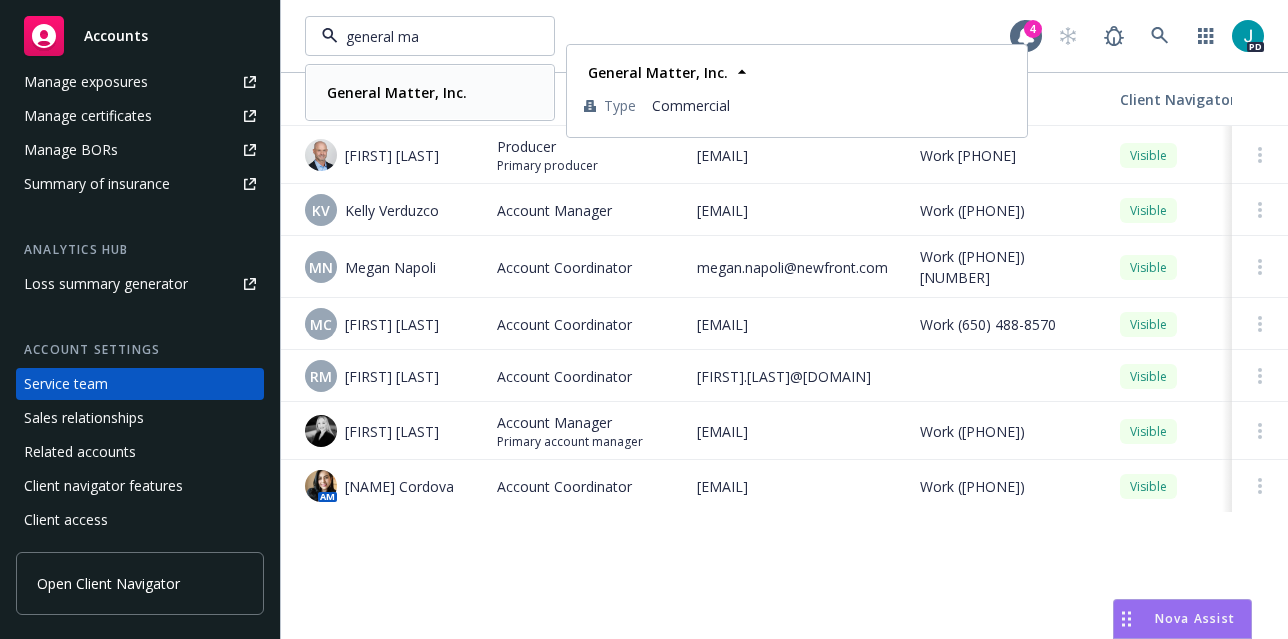 click on "General Matter, Inc." at bounding box center (397, 92) 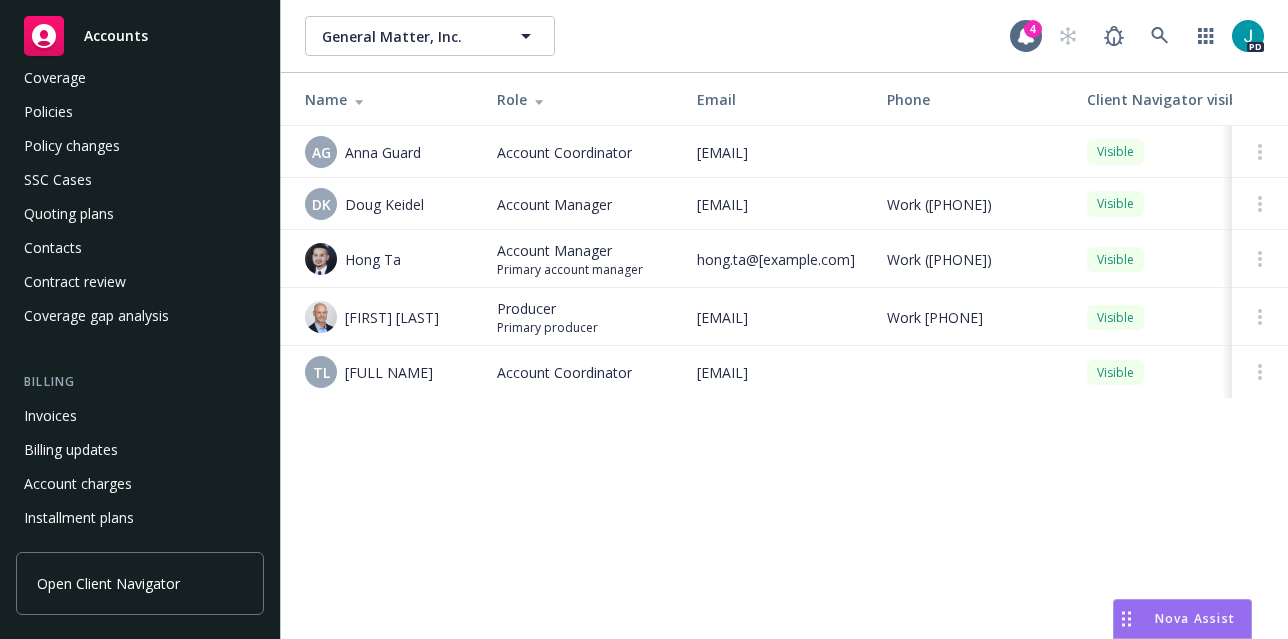 scroll, scrollTop: 0, scrollLeft: 0, axis: both 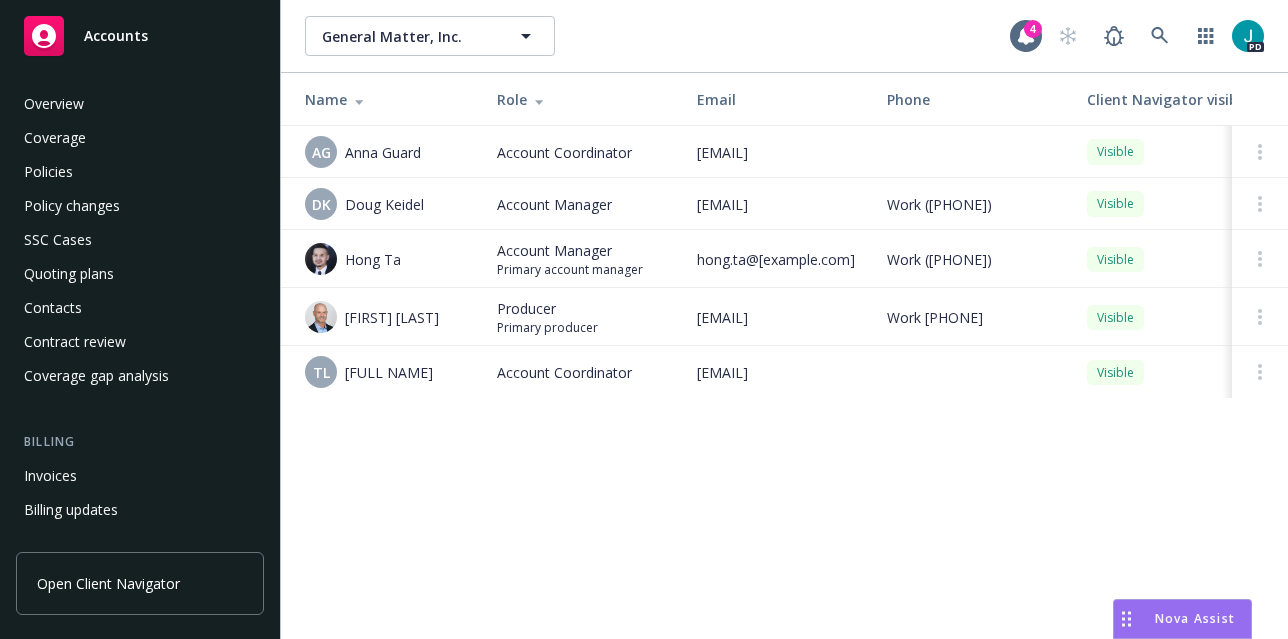 click on "Overview" at bounding box center (140, 104) 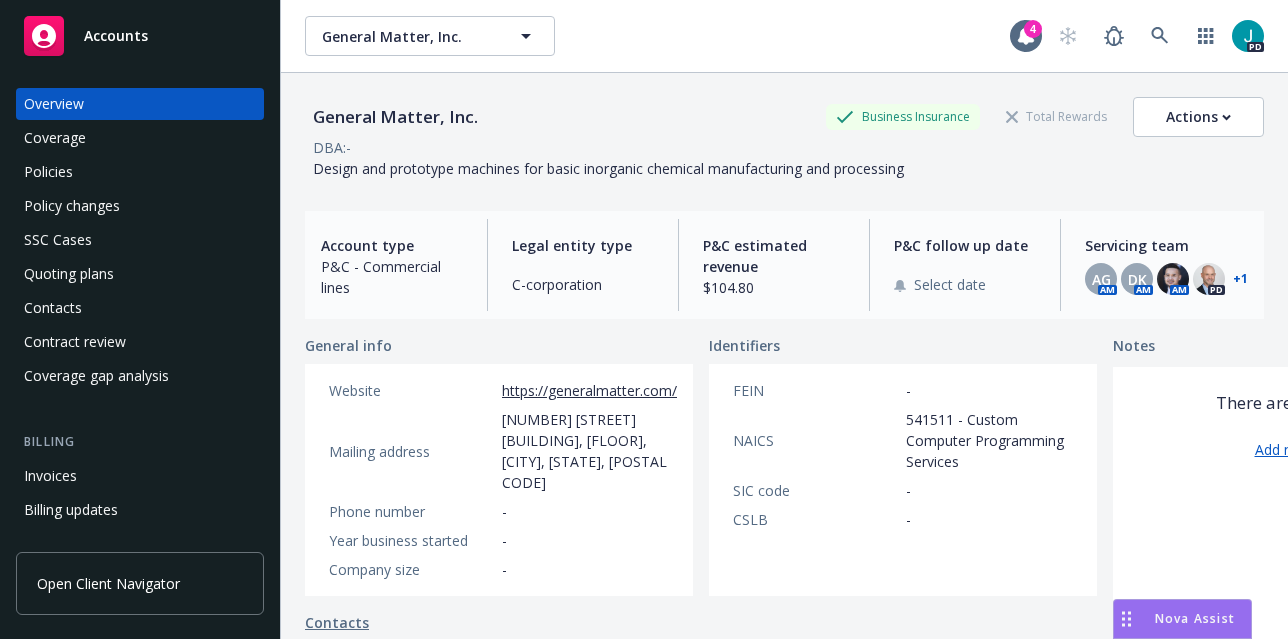 click on "Nova Assist" at bounding box center (1195, 618) 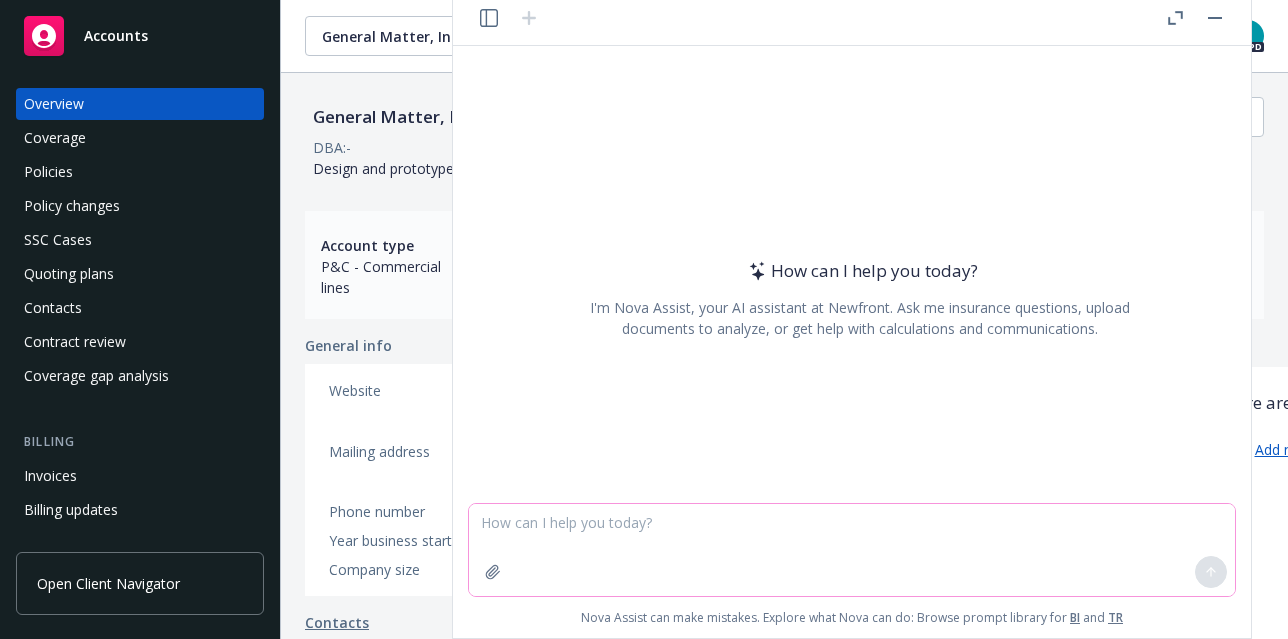 click 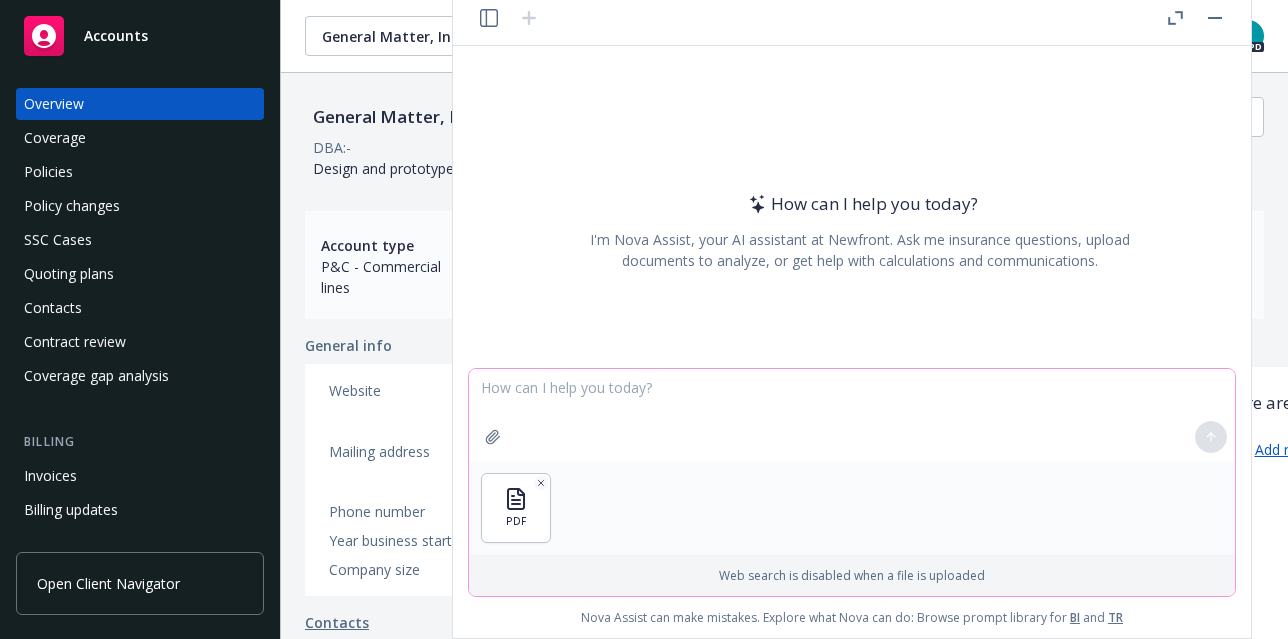 click at bounding box center [852, 415] 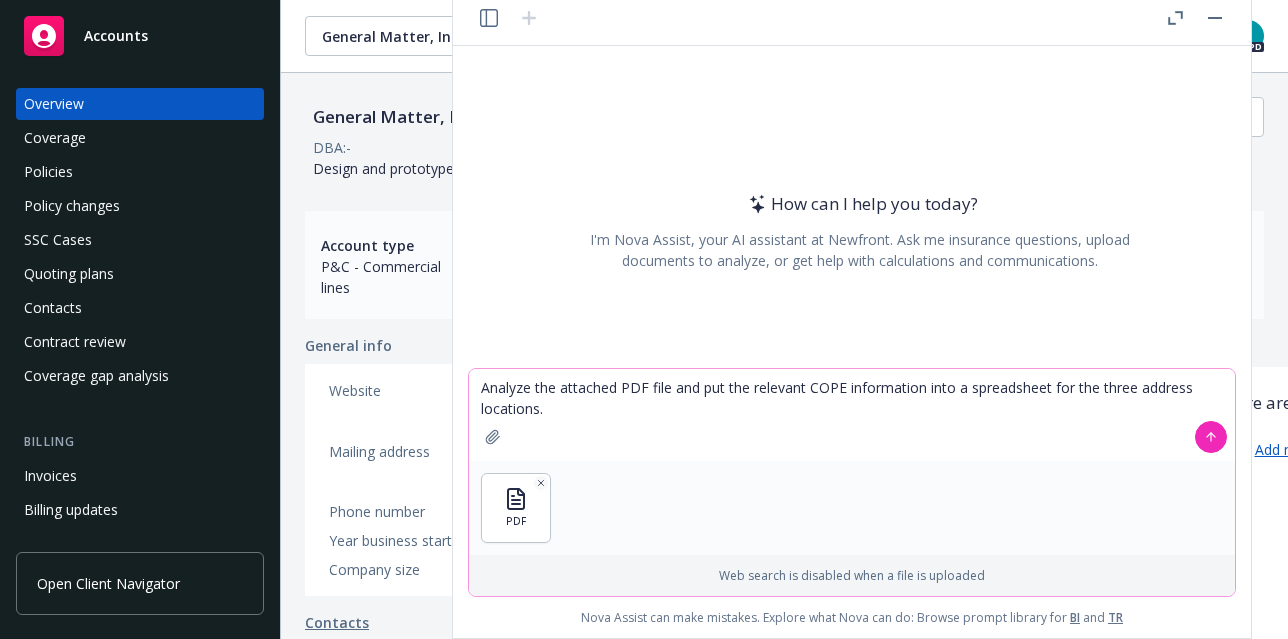 click on "Analyze the attached PDF file and put the relevant COPE information into a spreadsheet for the three address locations." at bounding box center (852, 415) 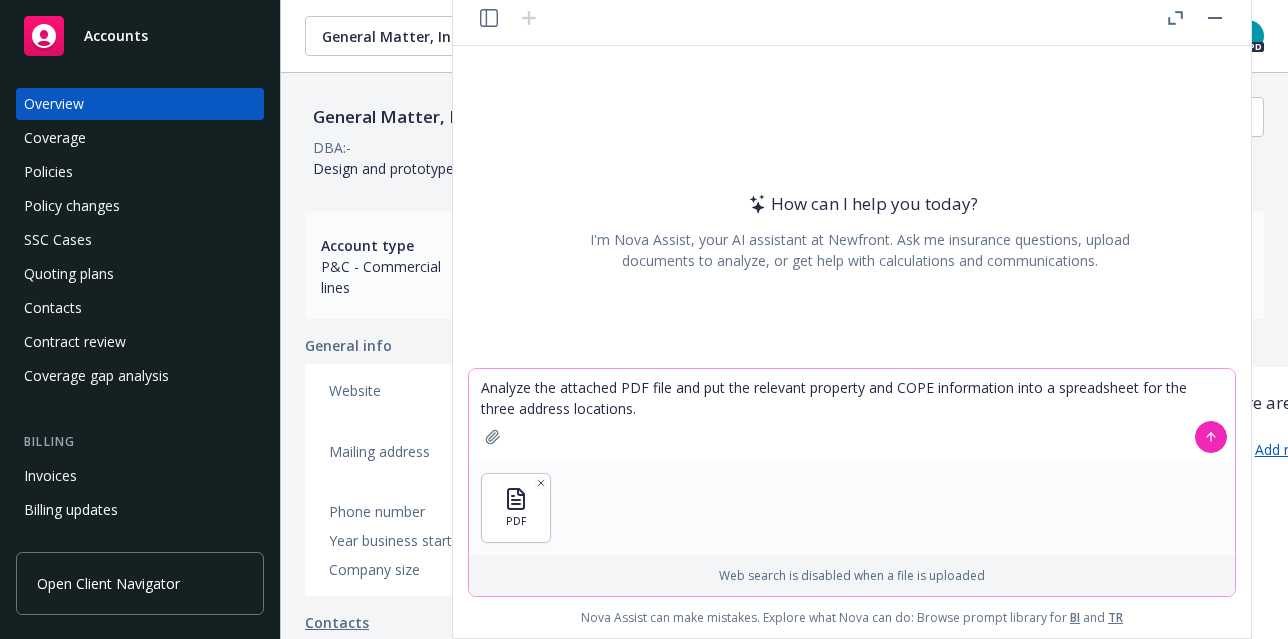 click on "Analyze the attached PDF file and put the relevant property and COPE information into a spreadsheet for the three address locations." at bounding box center (852, 415) 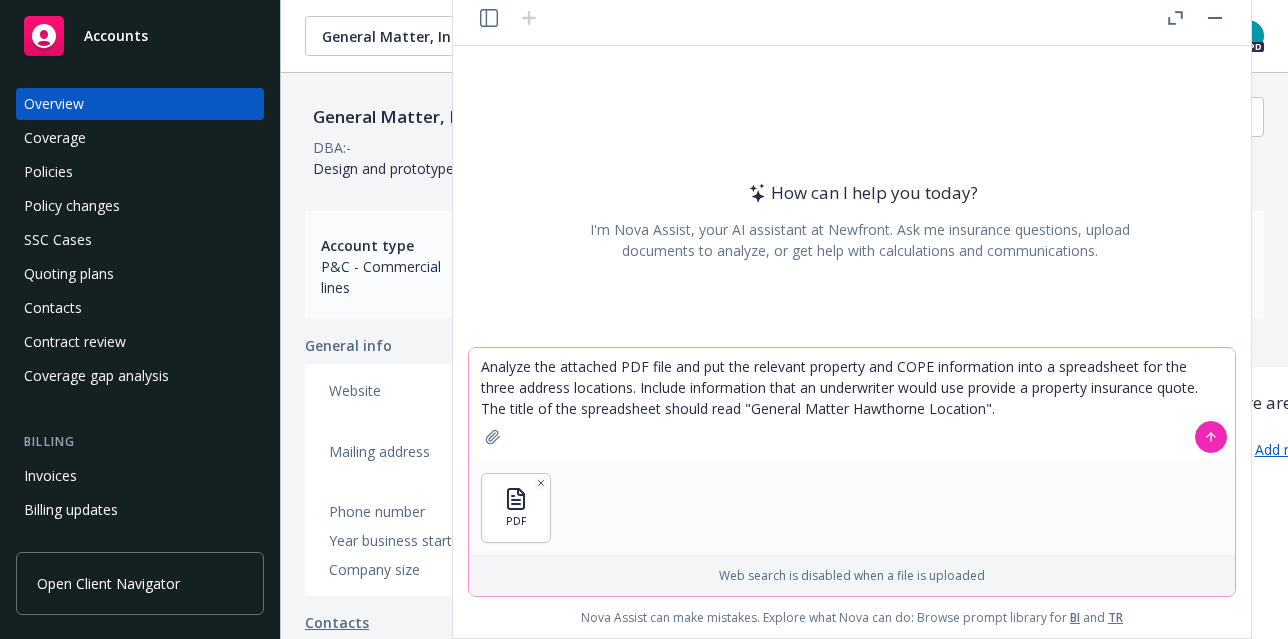 type on "Analyze the attached PDF file and put the relevant property and COPE information into a spreadsheet for the three address locations. Include information that an underwriter would use provide a property insurance quote. The title of the spreadsheet should read "General Matter Hawthorne Location"." 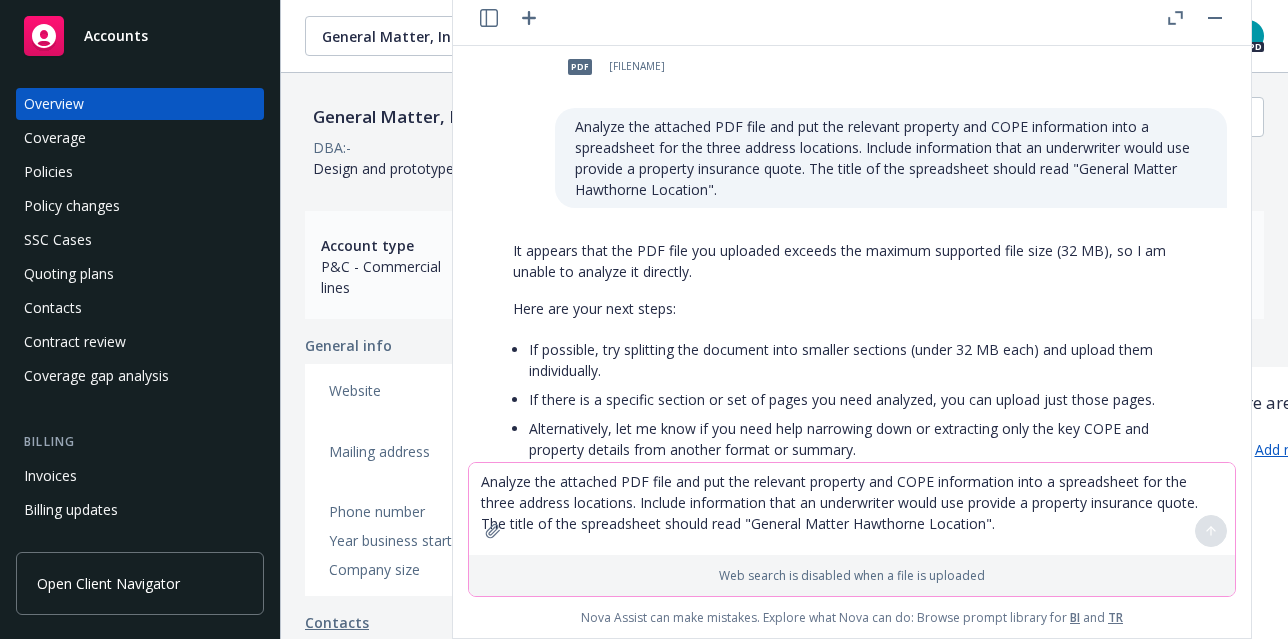 scroll, scrollTop: 0, scrollLeft: 0, axis: both 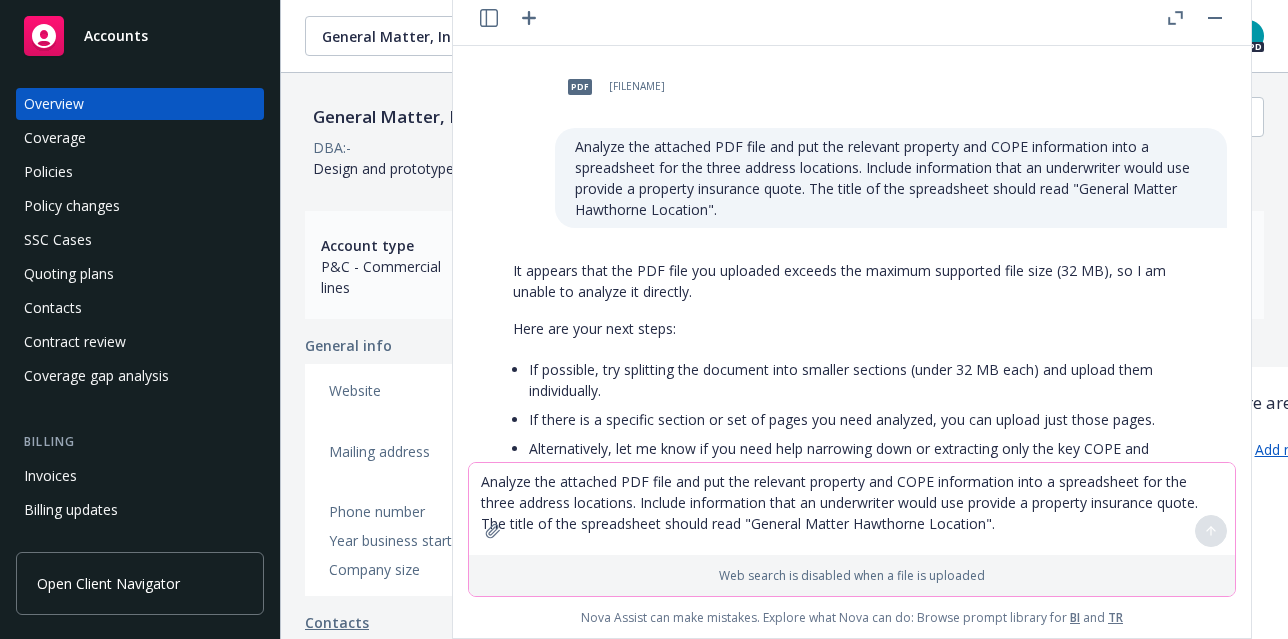 drag, startPoint x: 575, startPoint y: 145, endPoint x: 767, endPoint y: 206, distance: 201.4572 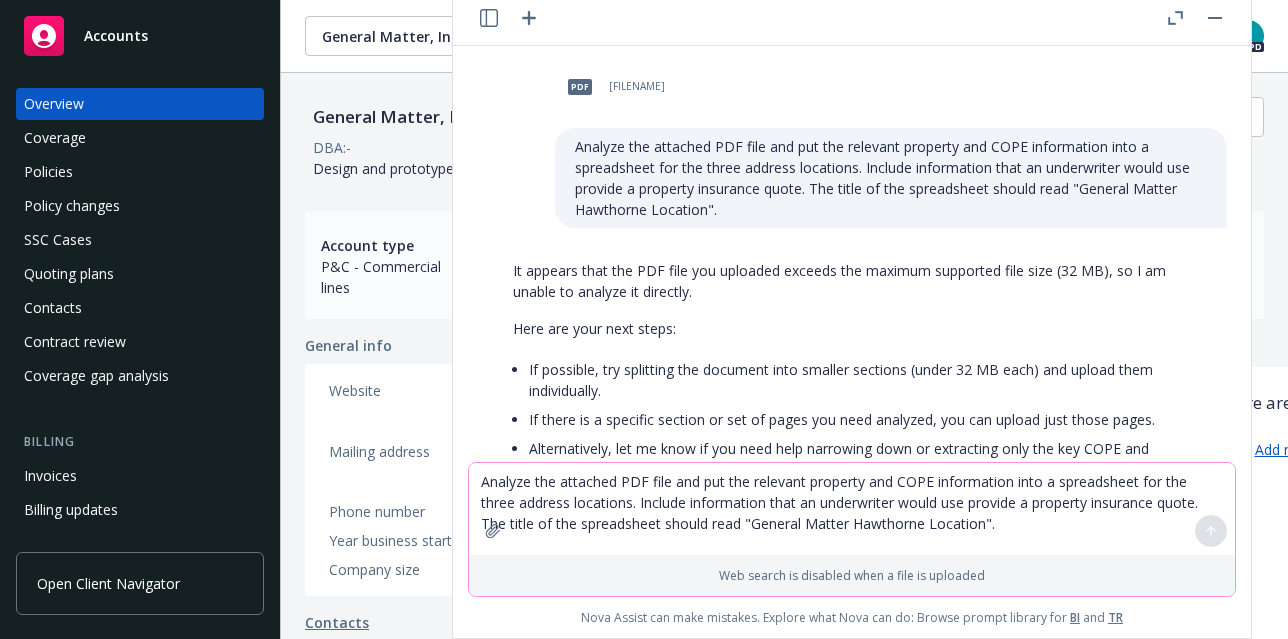 click on "Analyze the attached PDF file and put the relevant property and COPE information into a spreadsheet for the three address locations. Include information that an underwriter would use provide a property insurance quote. The title of the spreadsheet should read "General Matter Hawthorne Location"." at bounding box center [891, 178] 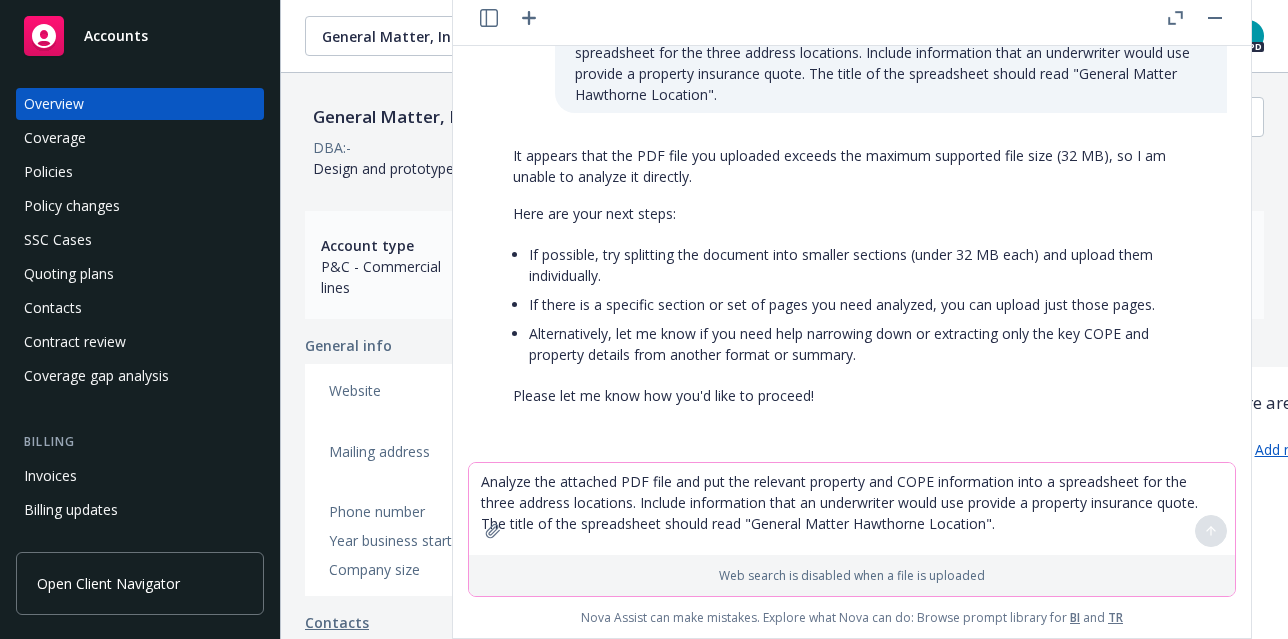 click 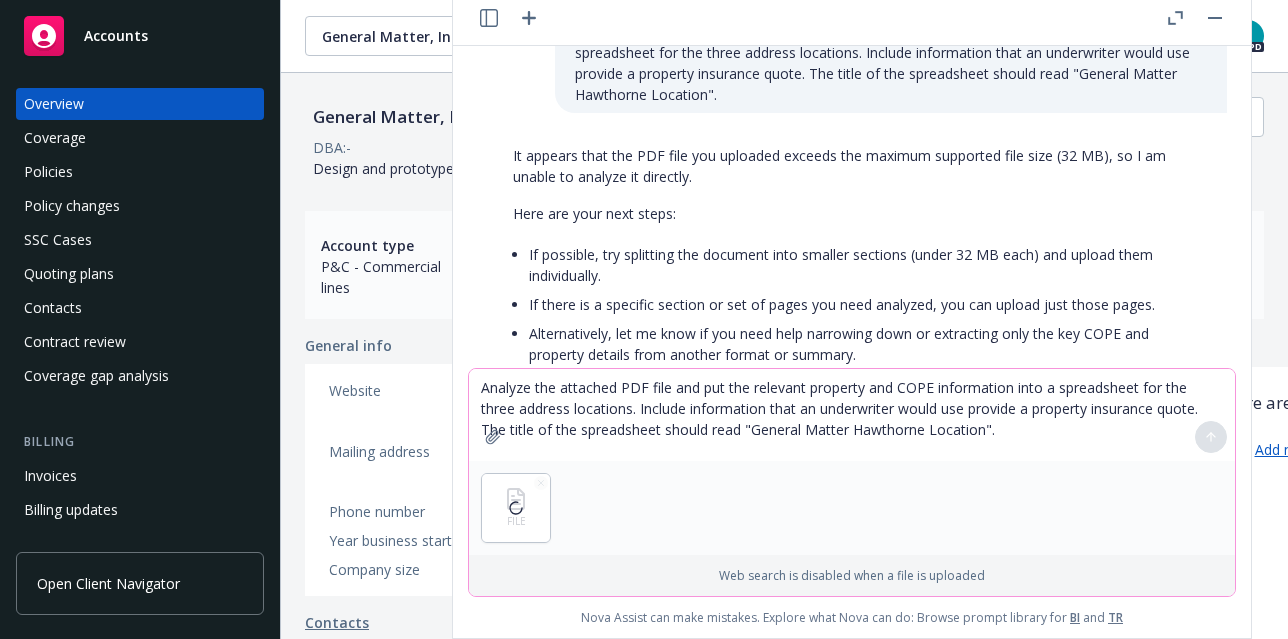 scroll, scrollTop: 209, scrollLeft: 0, axis: vertical 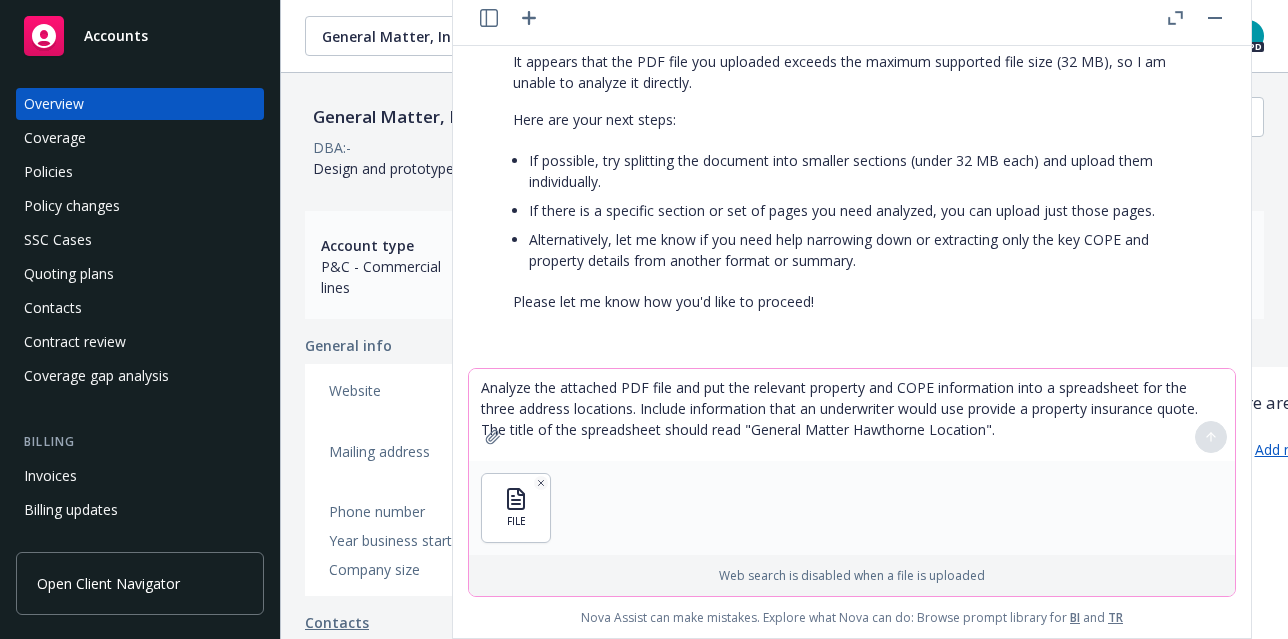 click on "Analyze the attached PDF file and put the relevant property and COPE information into a spreadsheet for the three address locations. Include information that an underwriter would use provide a property insurance quote. The title of the spreadsheet should read "General Matter Hawthorne Location"." at bounding box center (852, 415) 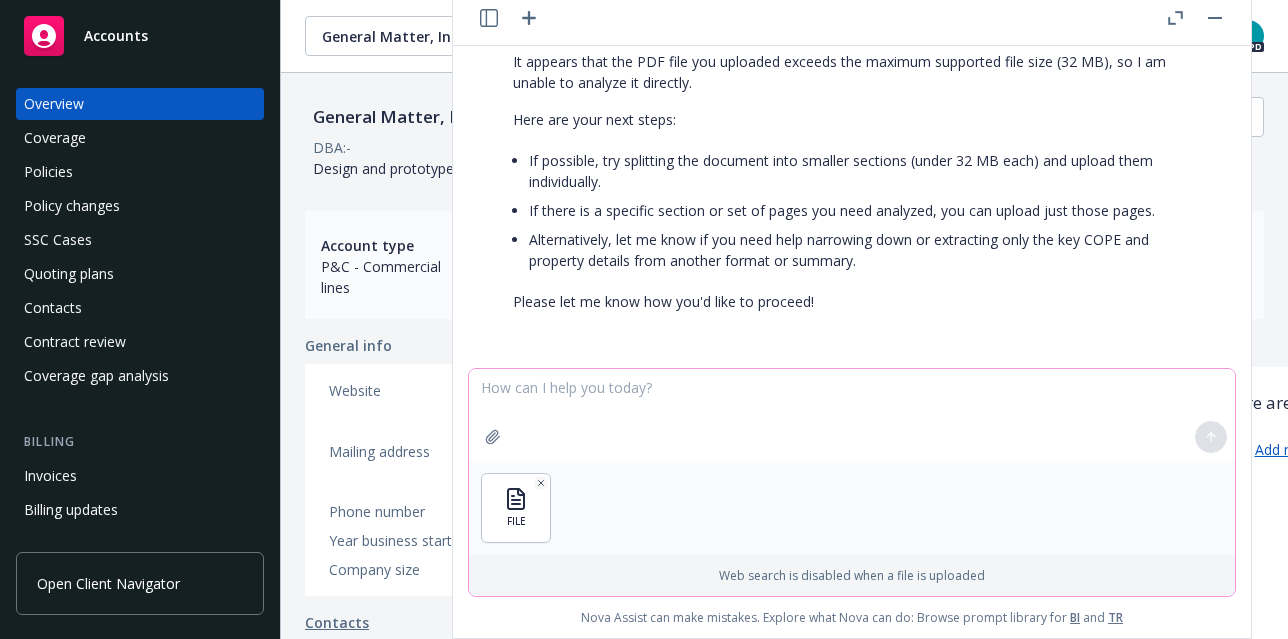 paste on "Analyze the attached PDF file and put the relevant property and COPE information into a spreadsheet for the three address locations. Include information that an underwriter would use provide a property insurance quote. The title of the spreadsheet should read "General Matter Hawthorne Location"." 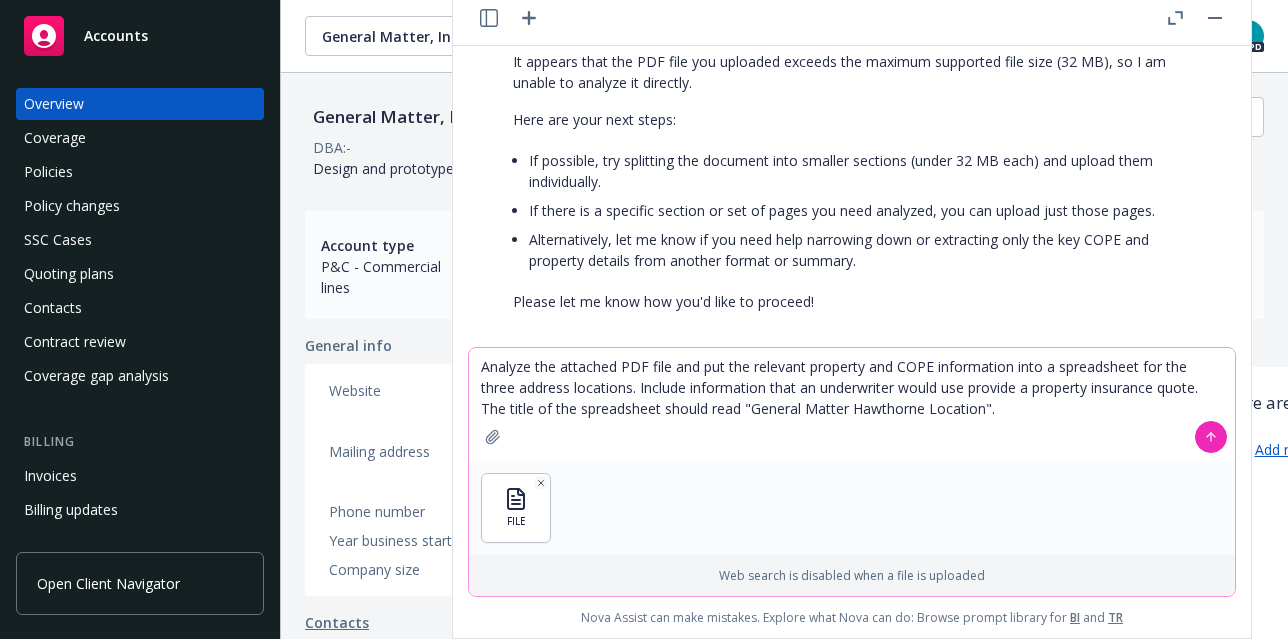 click on "Analyze the attached PDF file and put the relevant property and COPE information into a spreadsheet for the three address locations. Include information that an underwriter would use provide a property insurance quote. The title of the spreadsheet should read "General Matter Hawthorne Location"." at bounding box center (852, 404) 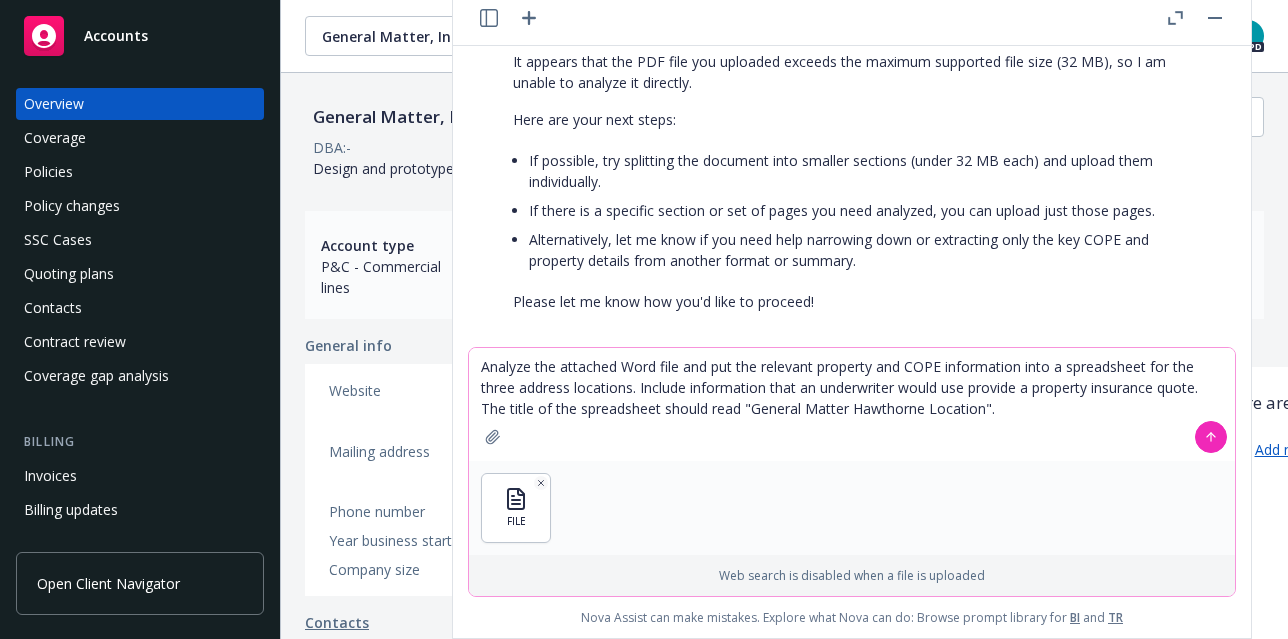 type on "Analyze the attached Word file and put the relevant property and COPE information into a spreadsheet for the three address locations. Include information that an underwriter would use provide a property insurance quote. The title of the spreadsheet should read "General Matter Hawthorne Location"." 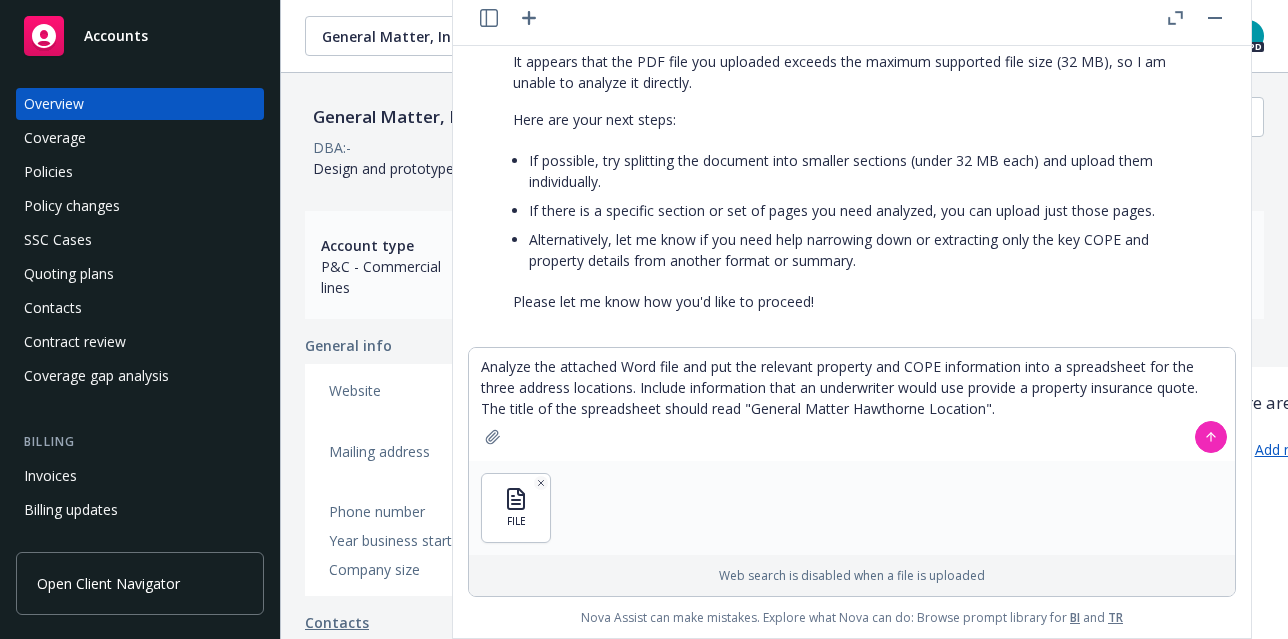 click at bounding box center [1211, 437] 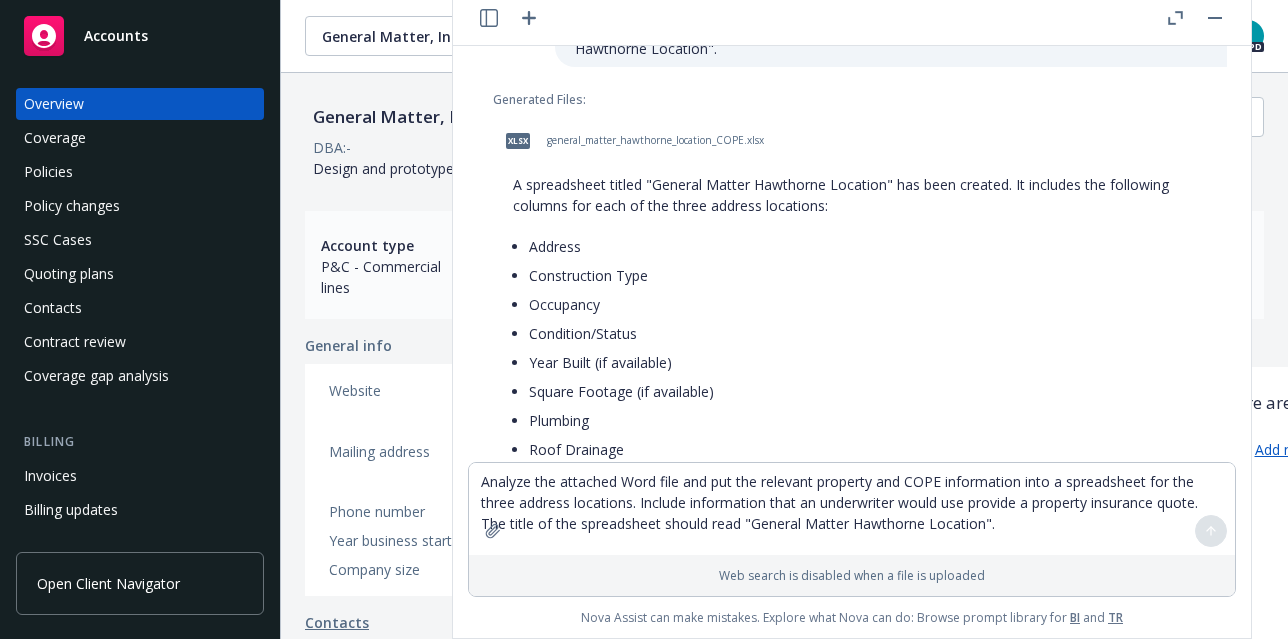 scroll, scrollTop: 495, scrollLeft: 0, axis: vertical 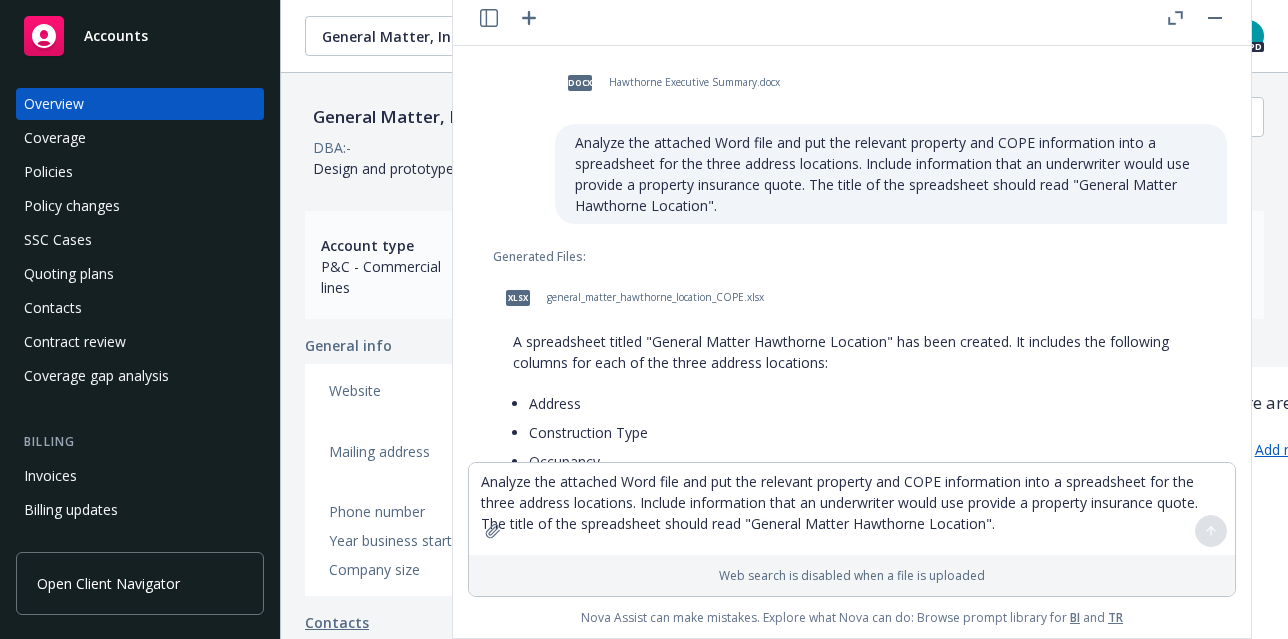click on "general_matter_hawthorne_location_COPE.xlsx" at bounding box center (655, 297) 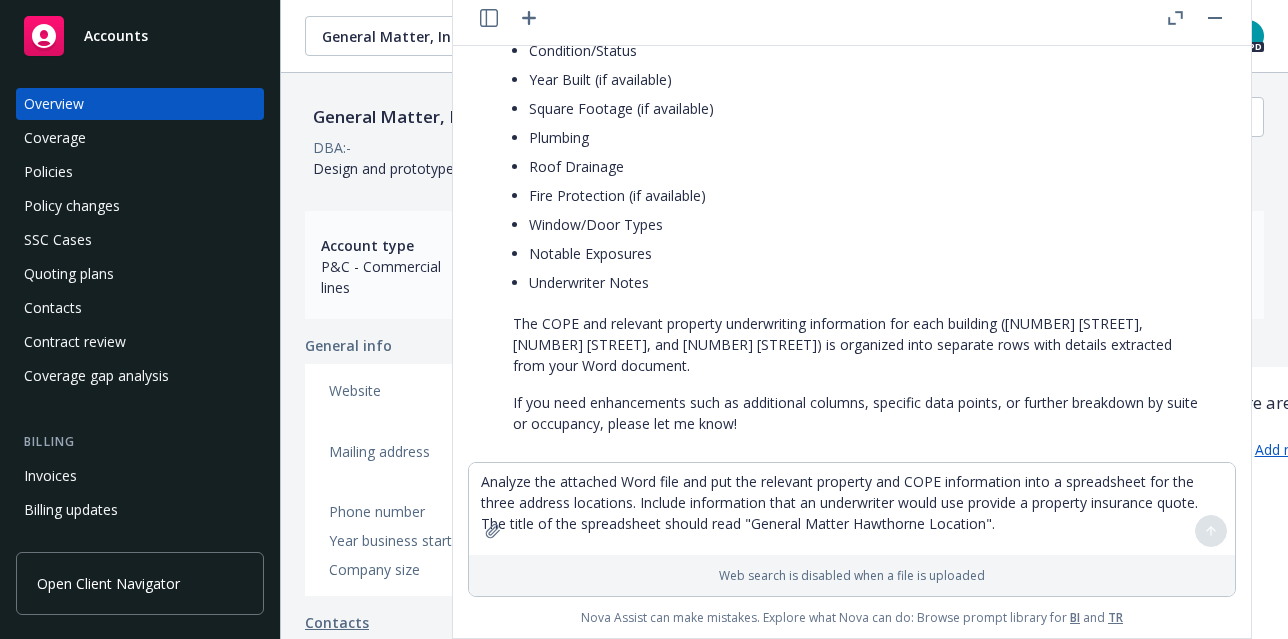 scroll, scrollTop: 955, scrollLeft: 0, axis: vertical 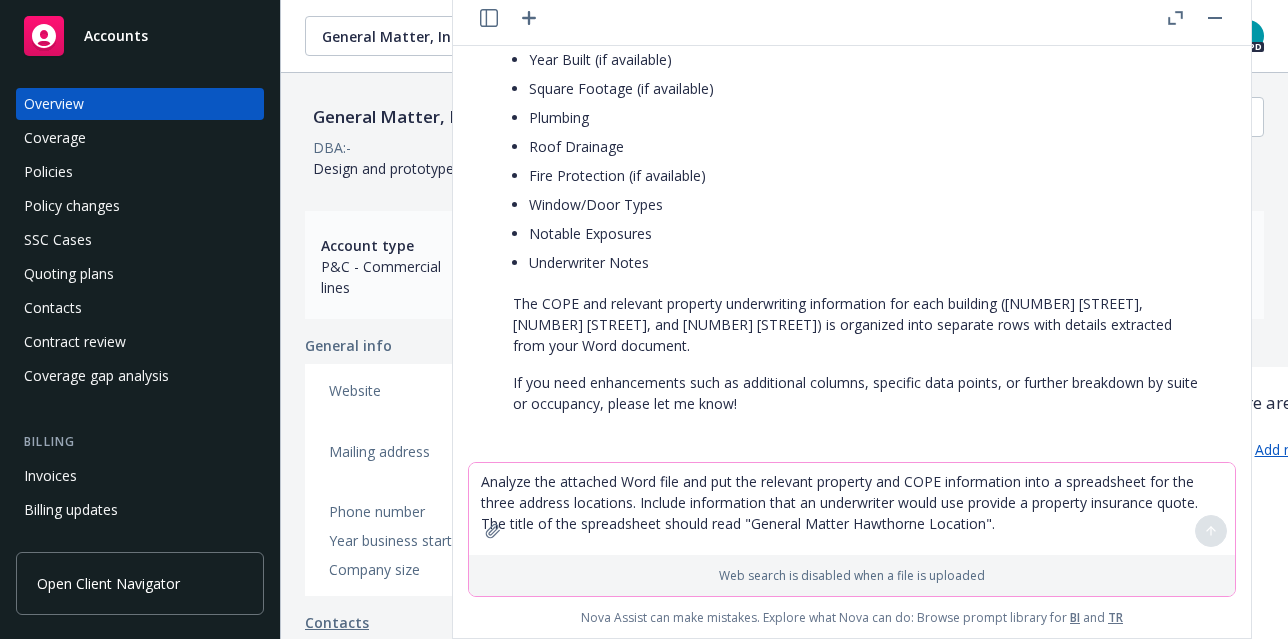 click on "Analyze the attached Word file and put the relevant property and COPE information into a spreadsheet for the three address locations. Include information that an underwriter would use provide a property insurance quote. The title of the spreadsheet should read "General Matter Hawthorne Location"." at bounding box center (852, 509) 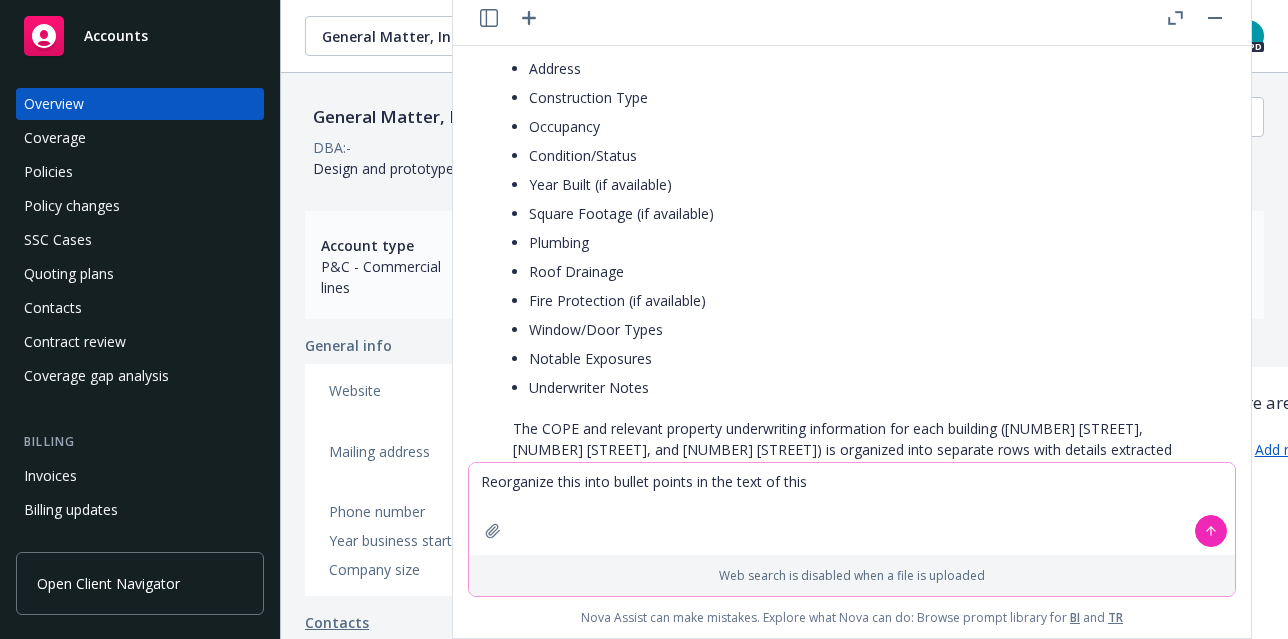scroll, scrollTop: 963, scrollLeft: 0, axis: vertical 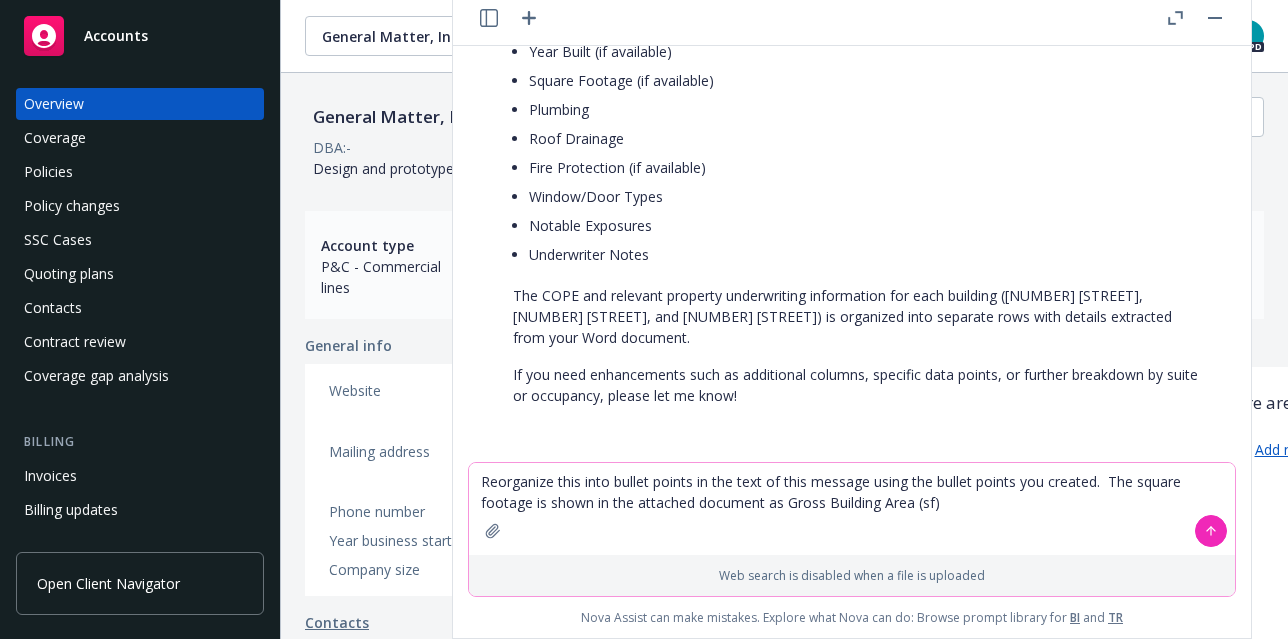 type on "Reorganize this into bullet points in the text of this message using the bullet points you created. The square footage is shown in the attached document as Gross Building Area (sf)." 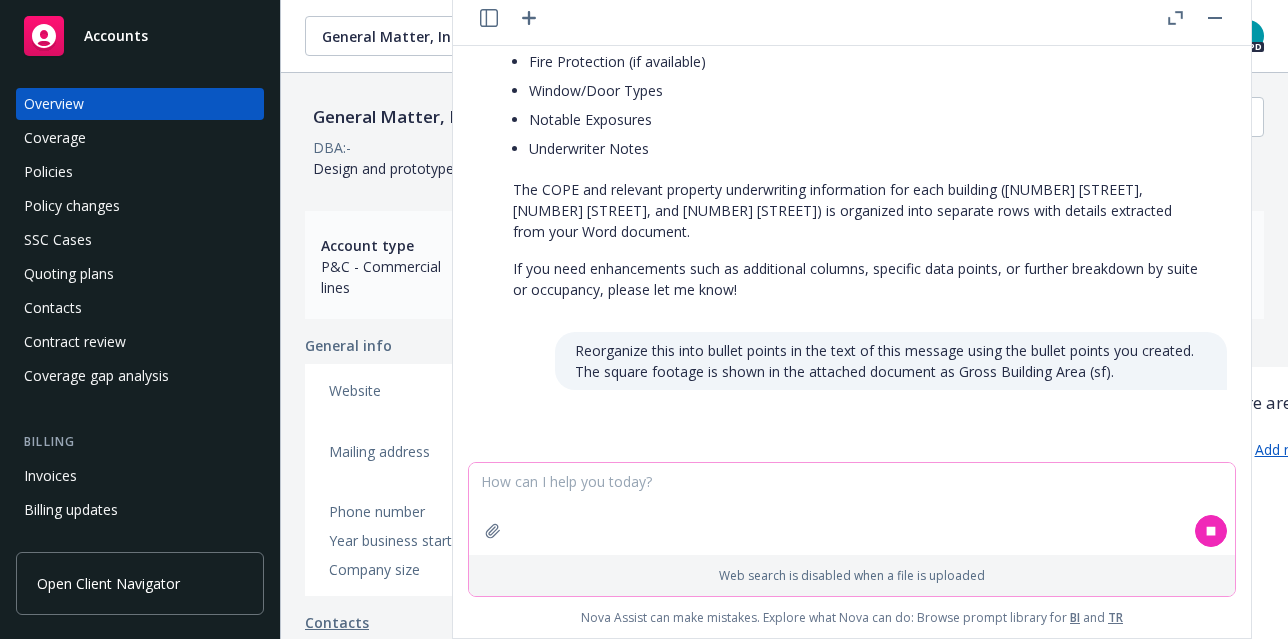 scroll, scrollTop: 1077, scrollLeft: 0, axis: vertical 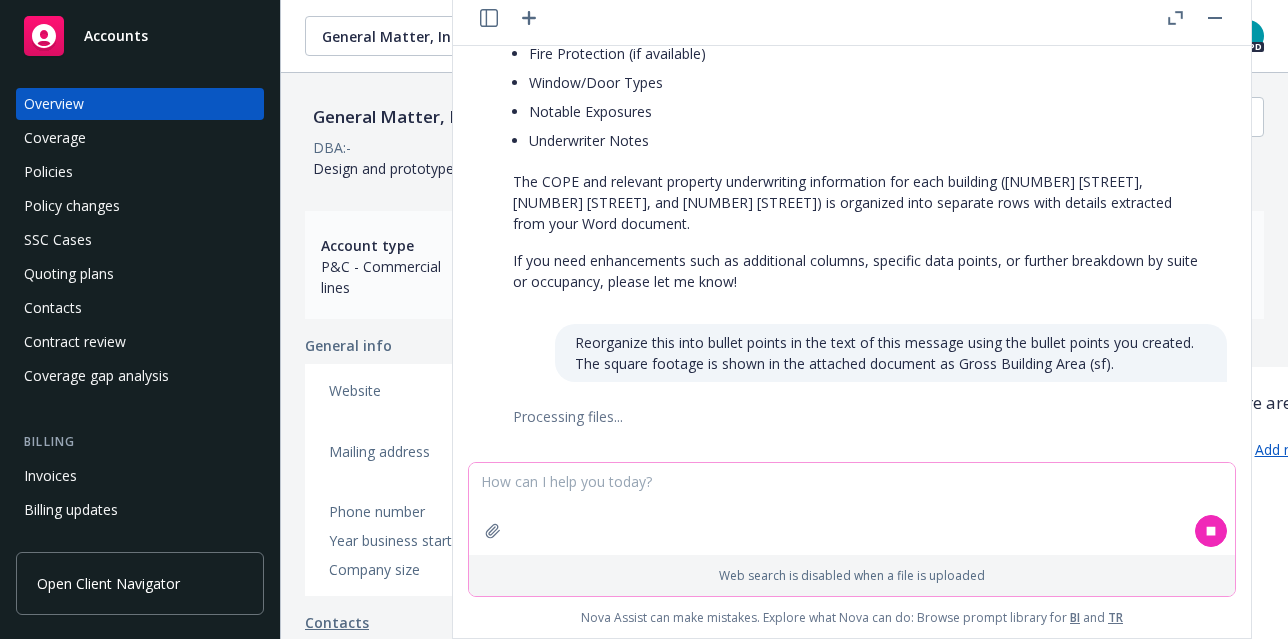 type 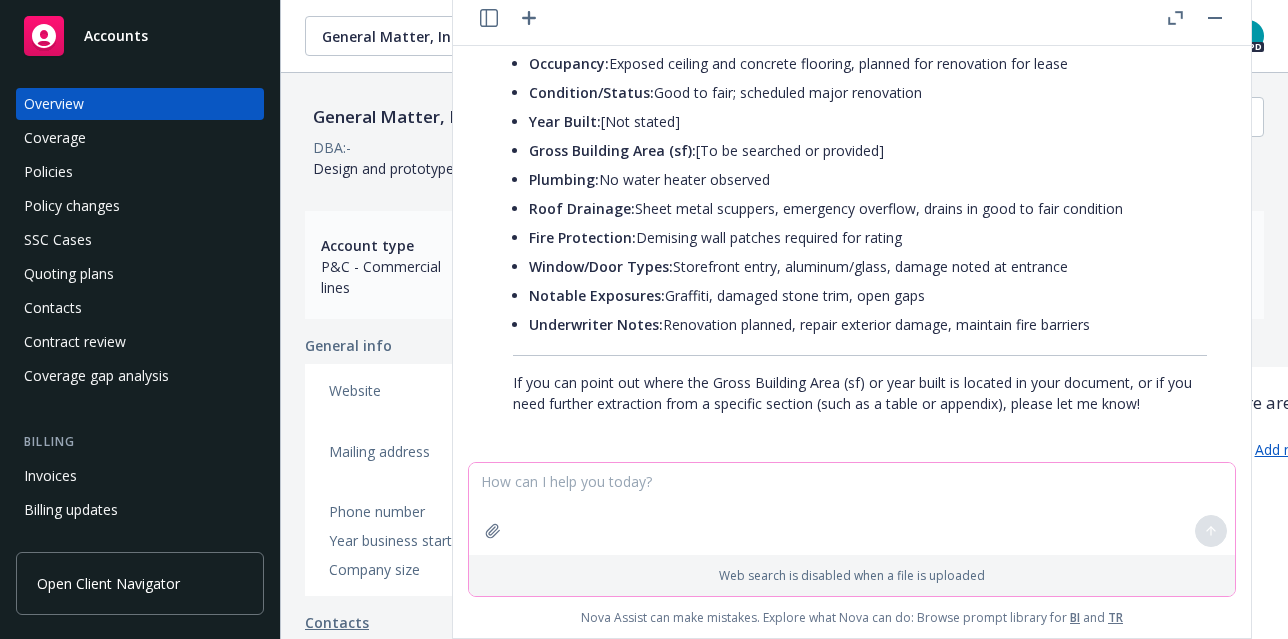 scroll, scrollTop: 2489, scrollLeft: 0, axis: vertical 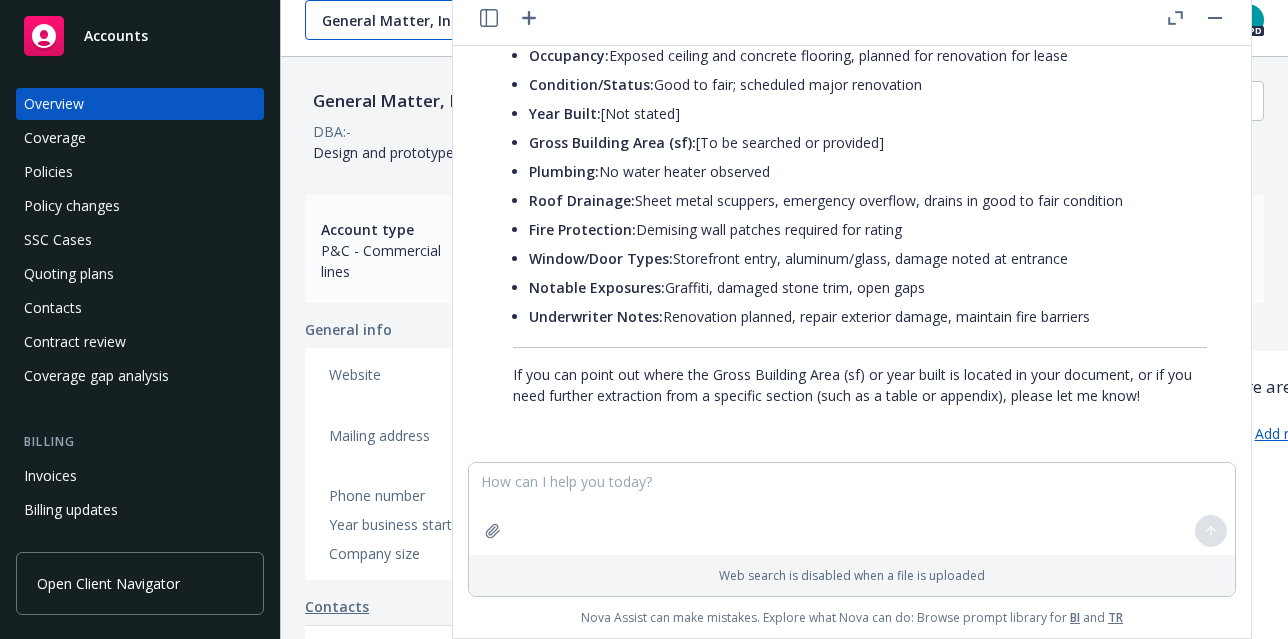 click on "General Matter, Inc." at bounding box center [408, 20] 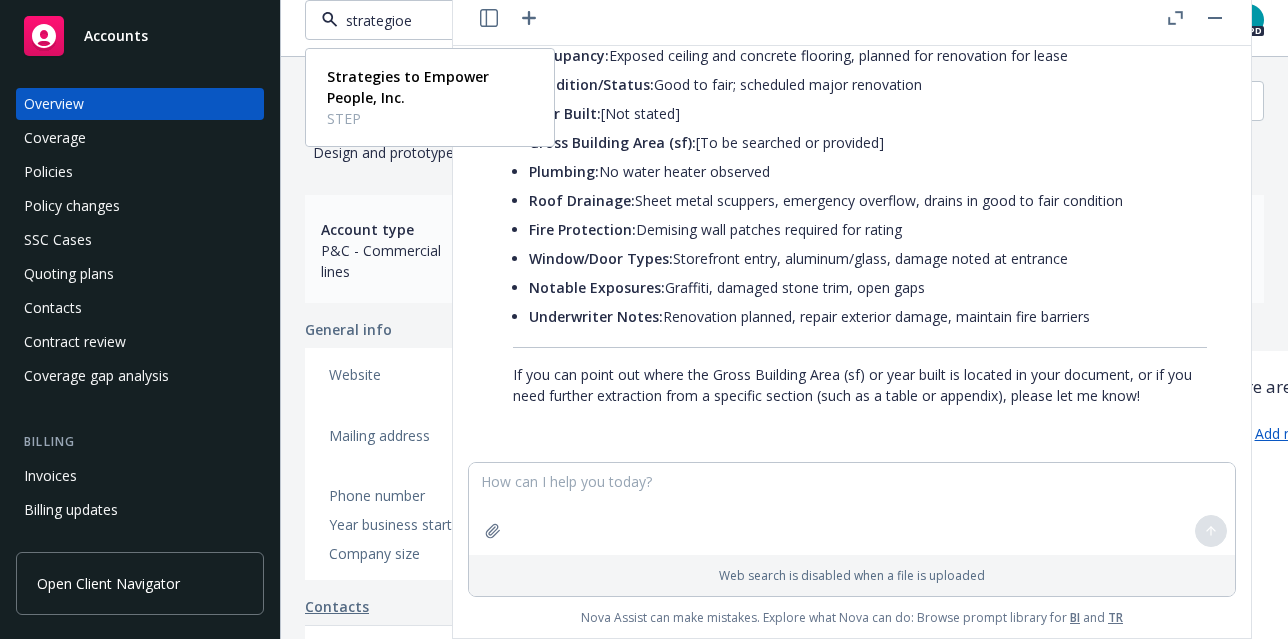 type on "strategioes" 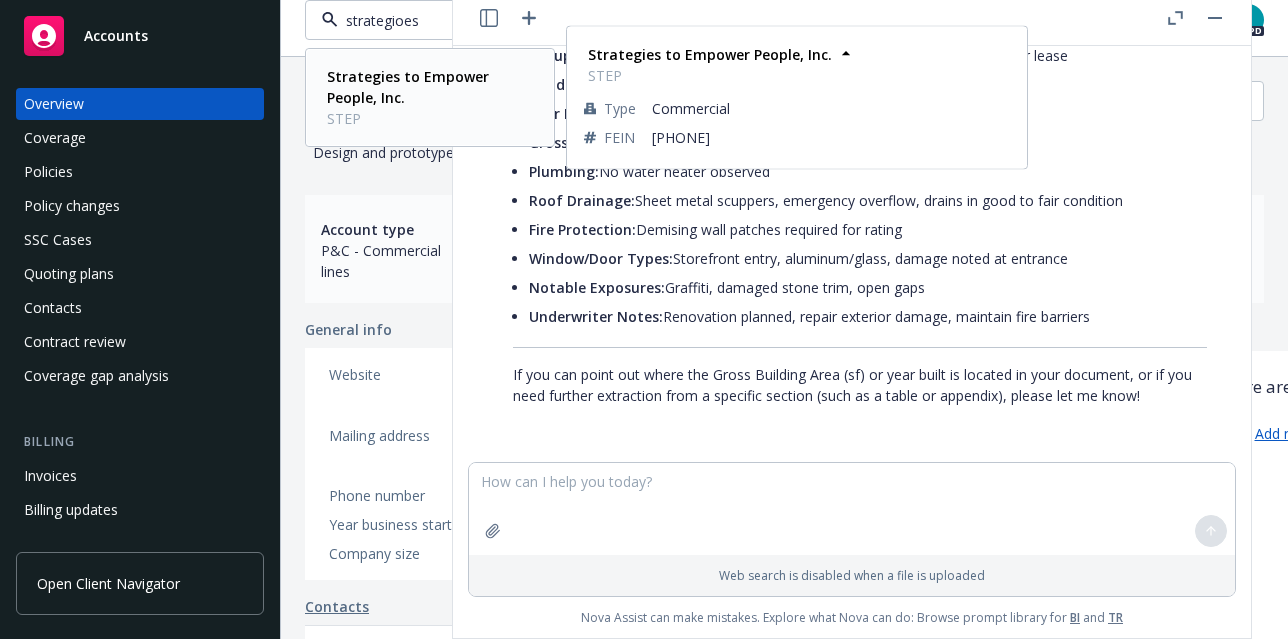 click on "Strategies to Empower People, Inc." at bounding box center (408, 87) 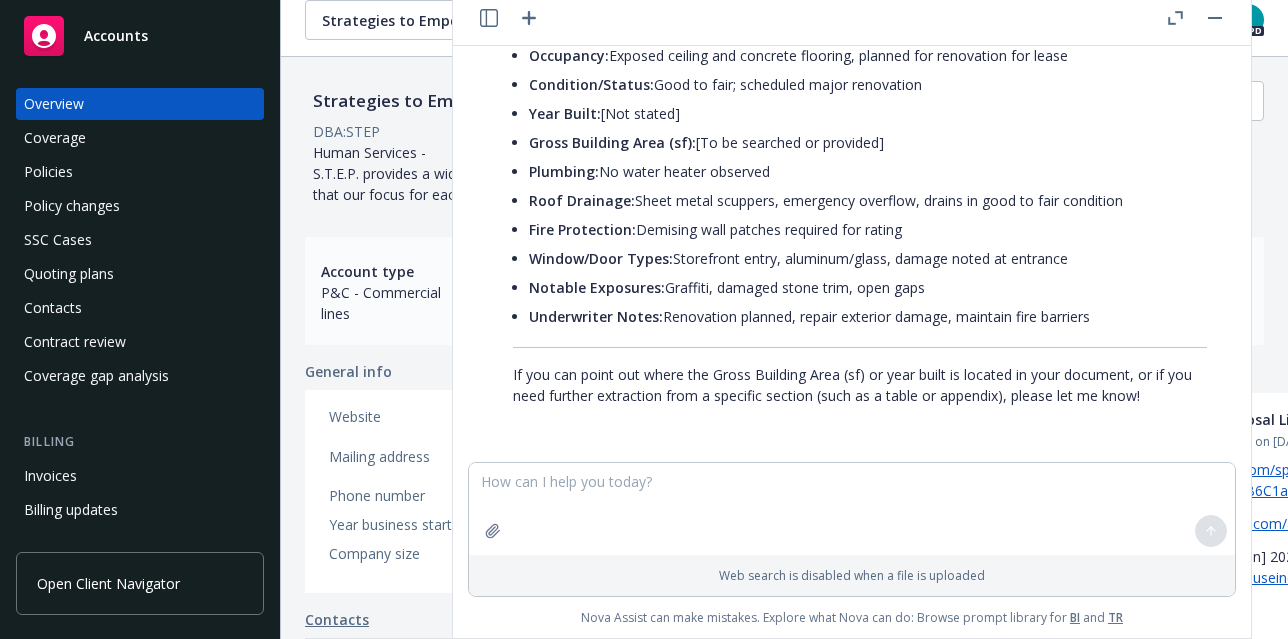 click on "Policies" at bounding box center [140, 172] 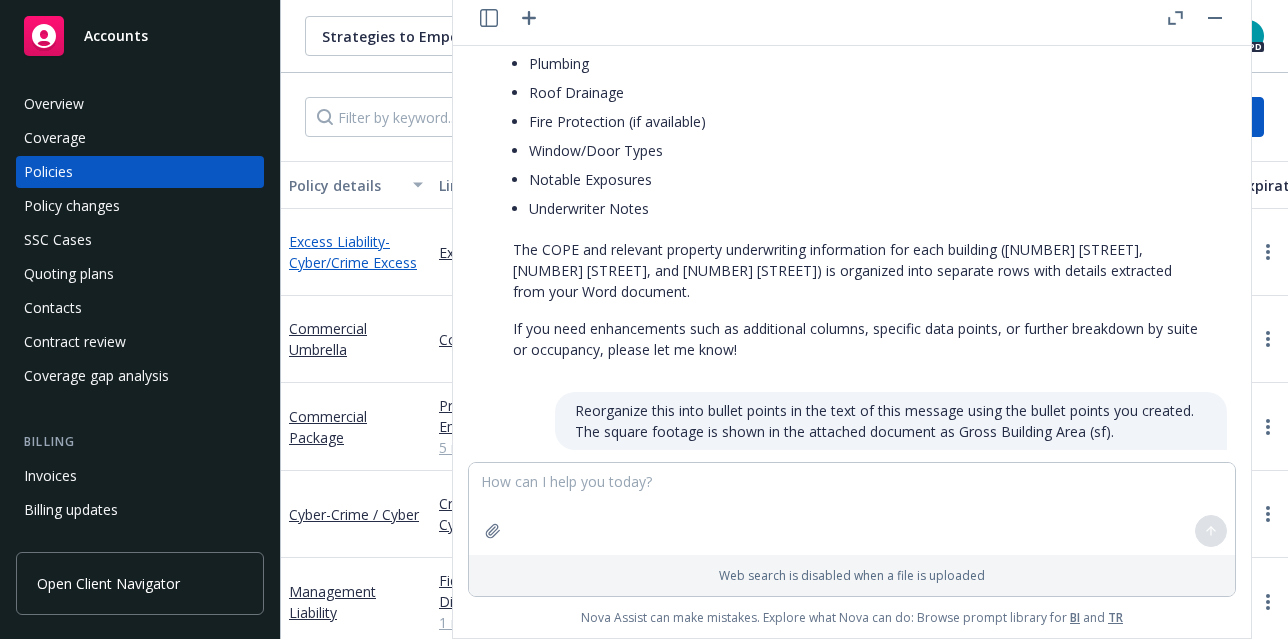 scroll, scrollTop: 983, scrollLeft: 0, axis: vertical 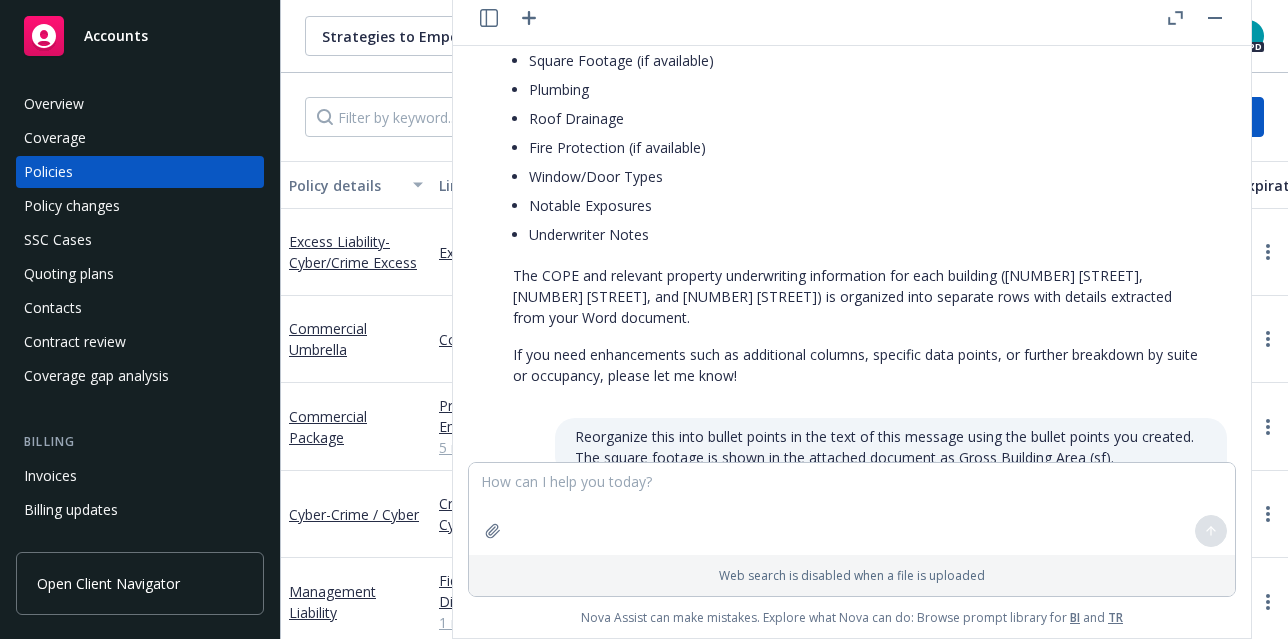 click on "Commercial Umbrella" at bounding box center (356, 339) 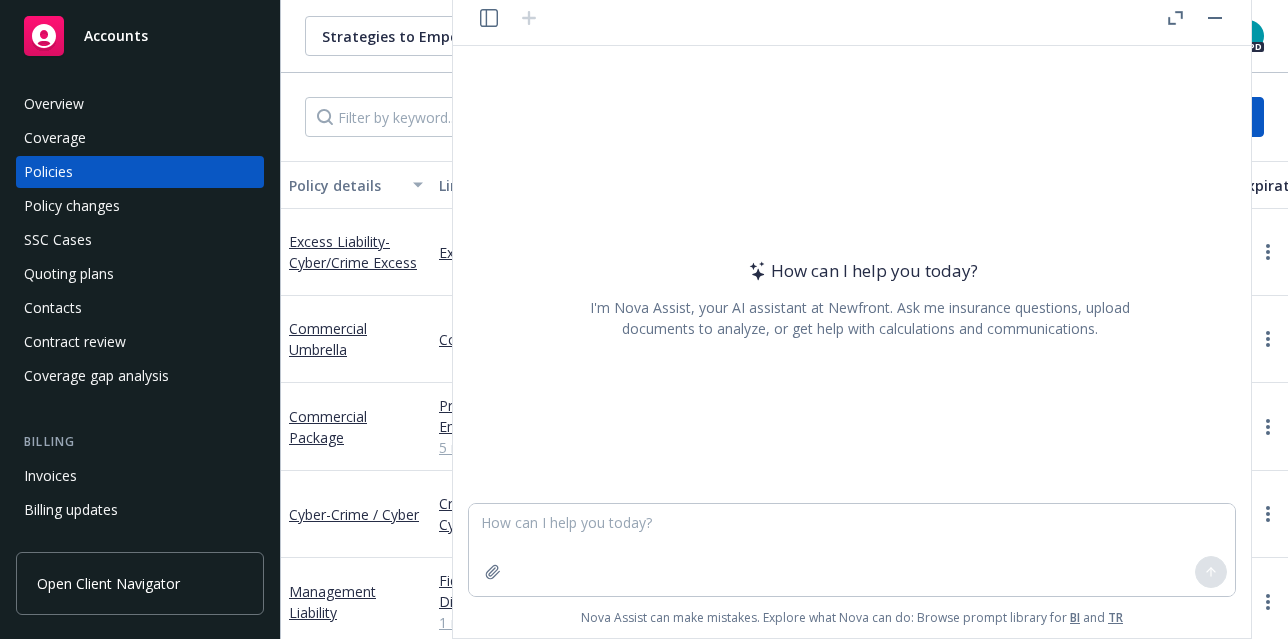 click 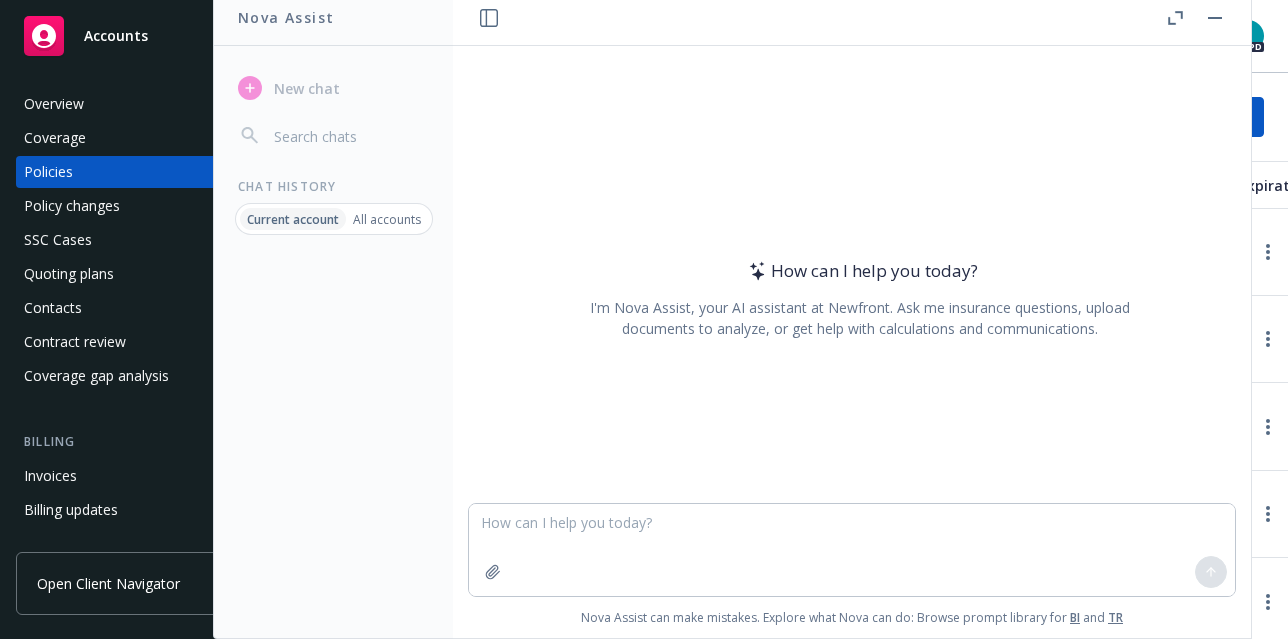 click 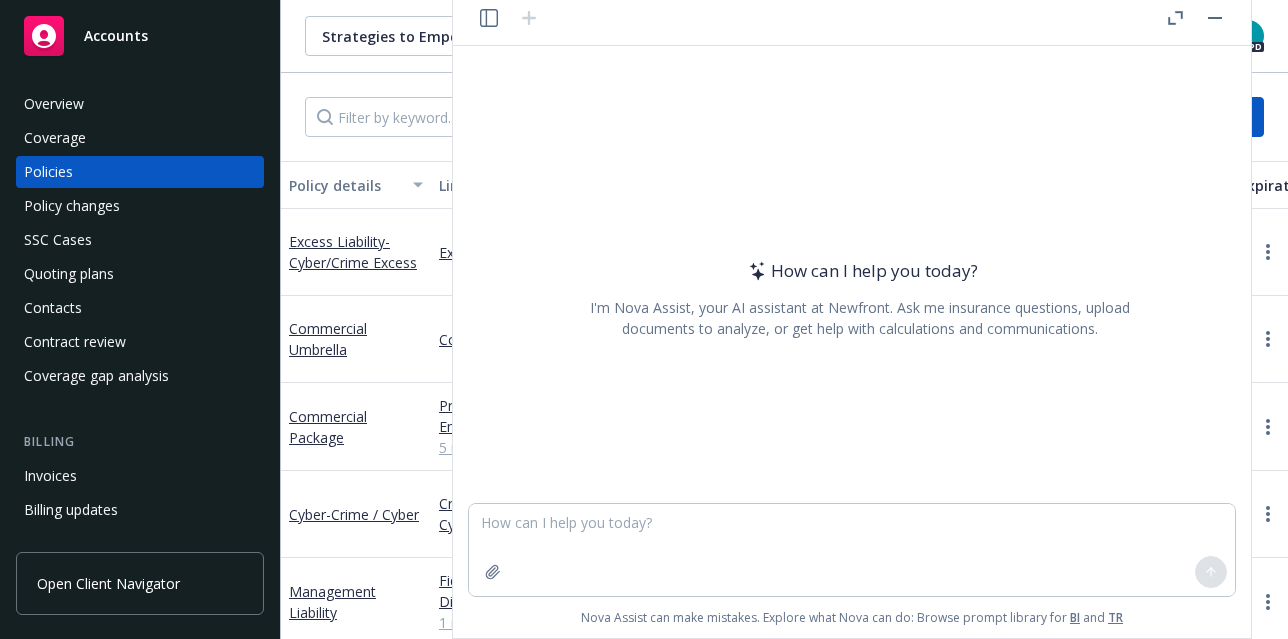 click on "Excess Liability - Cyber/Crime Excess" at bounding box center (356, 252) 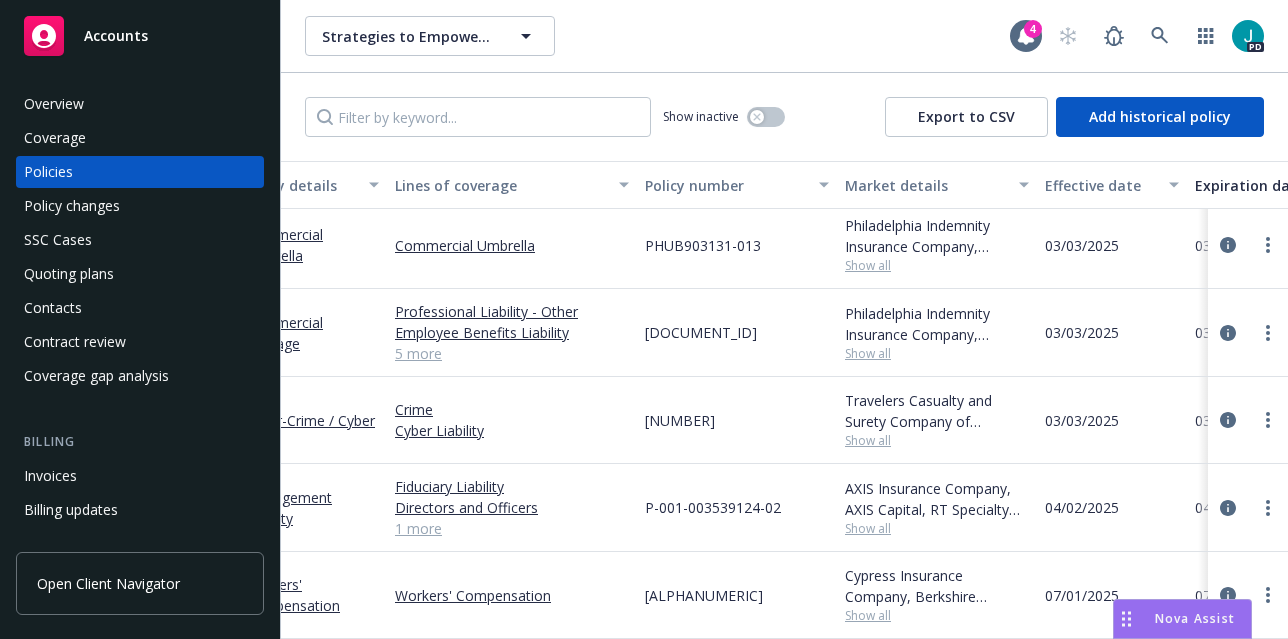 scroll, scrollTop: 94, scrollLeft: 0, axis: vertical 